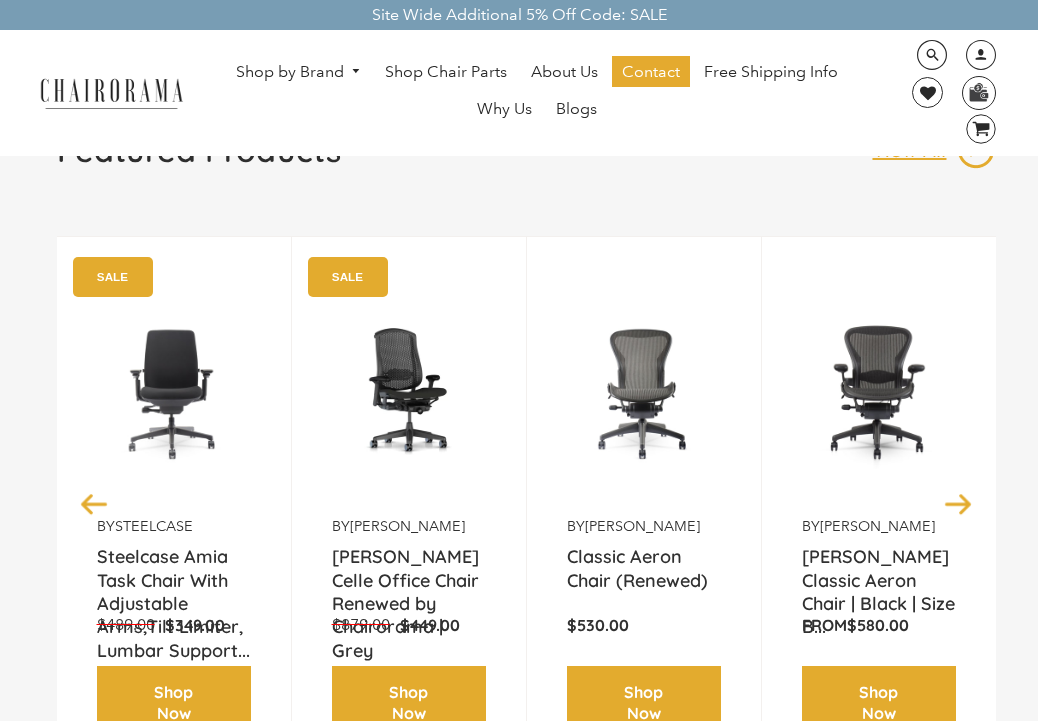 scroll, scrollTop: 0, scrollLeft: 0, axis: both 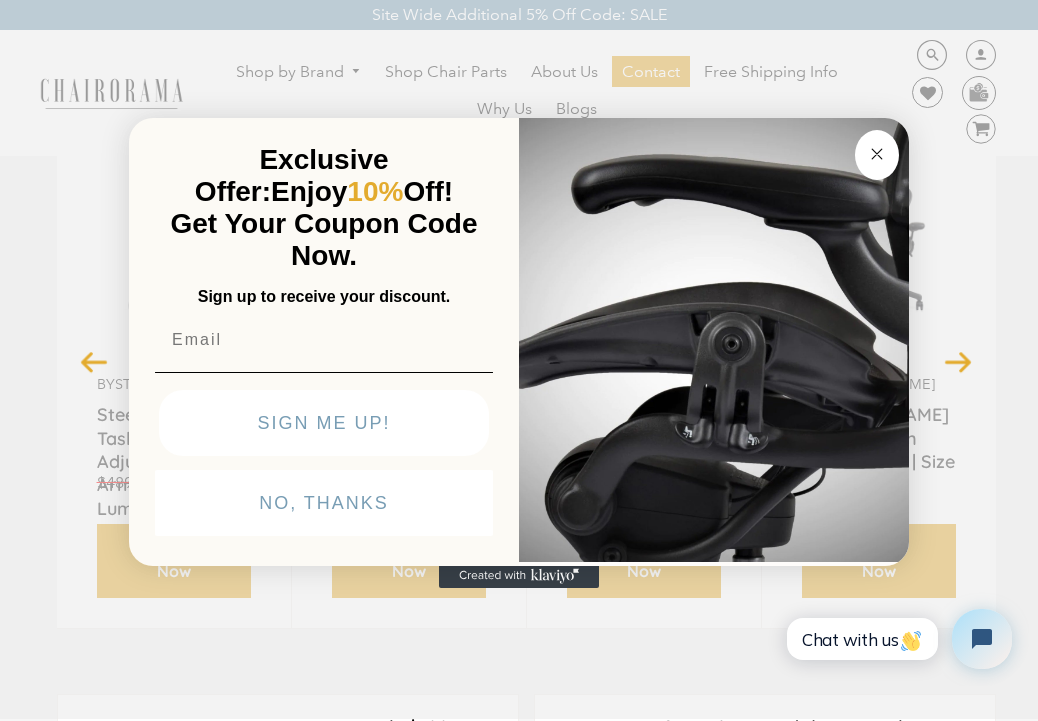 click on "Close dialog" at bounding box center (877, 155) 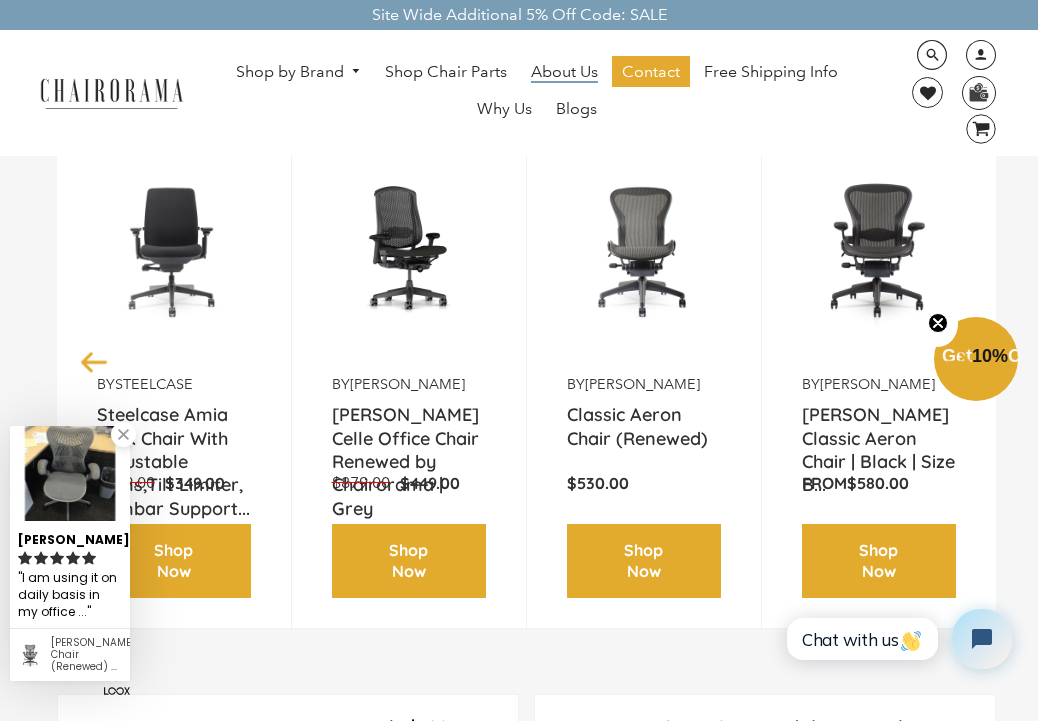click on "About Us" at bounding box center (564, 72) 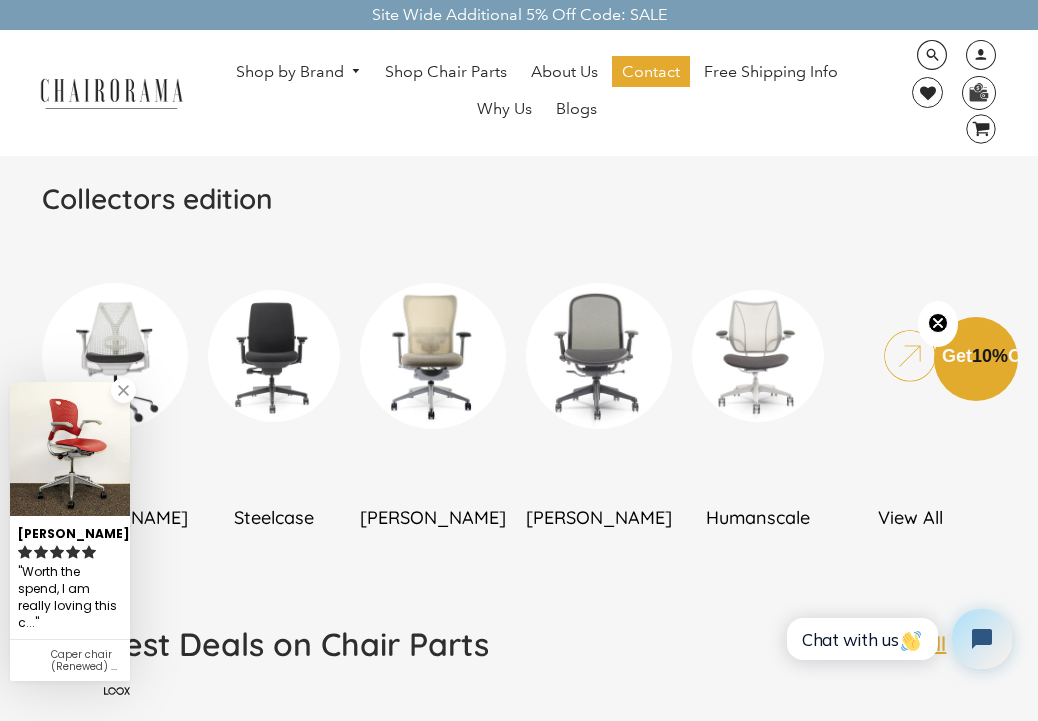 scroll, scrollTop: 1080, scrollLeft: 0, axis: vertical 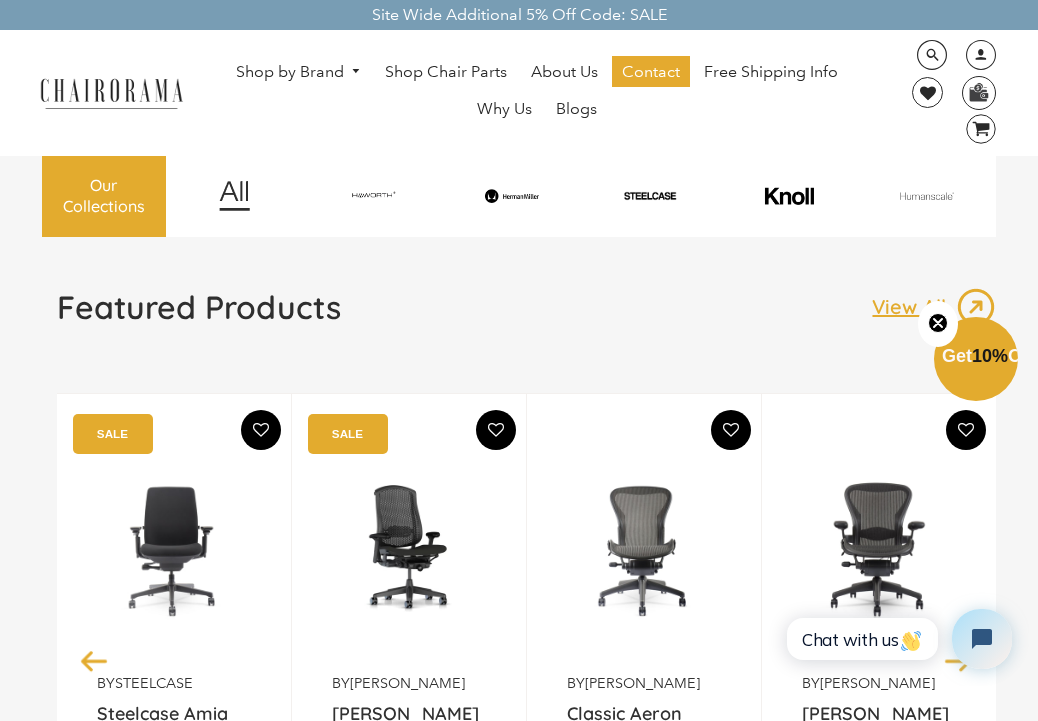 click at bounding box center [374, 195] 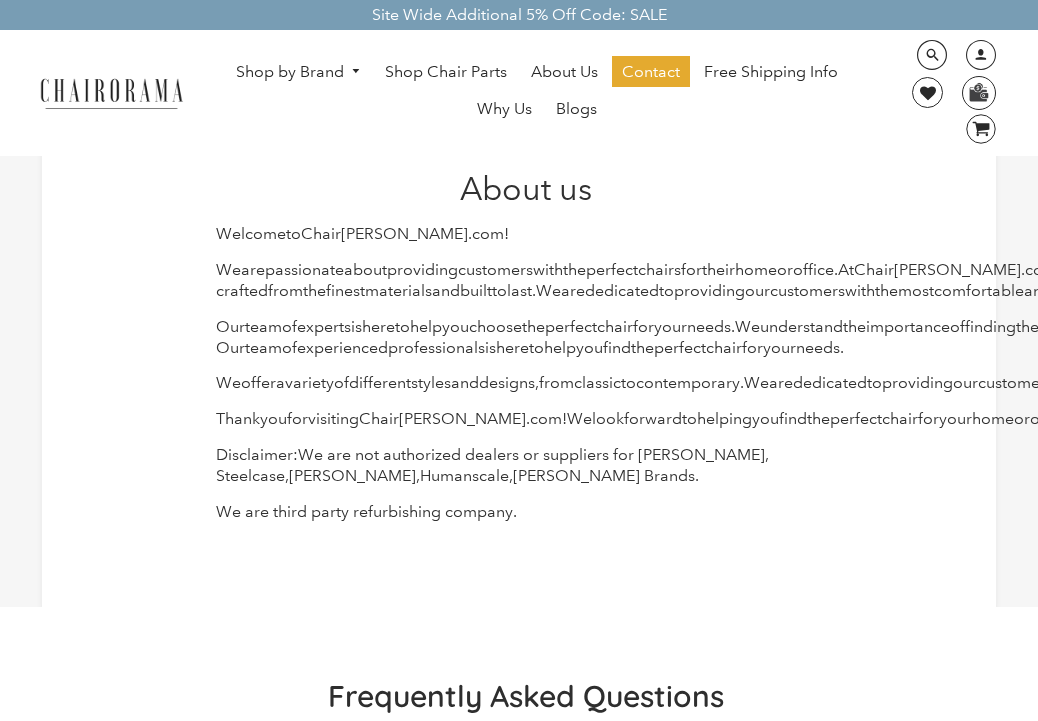 scroll, scrollTop: 0, scrollLeft: 0, axis: both 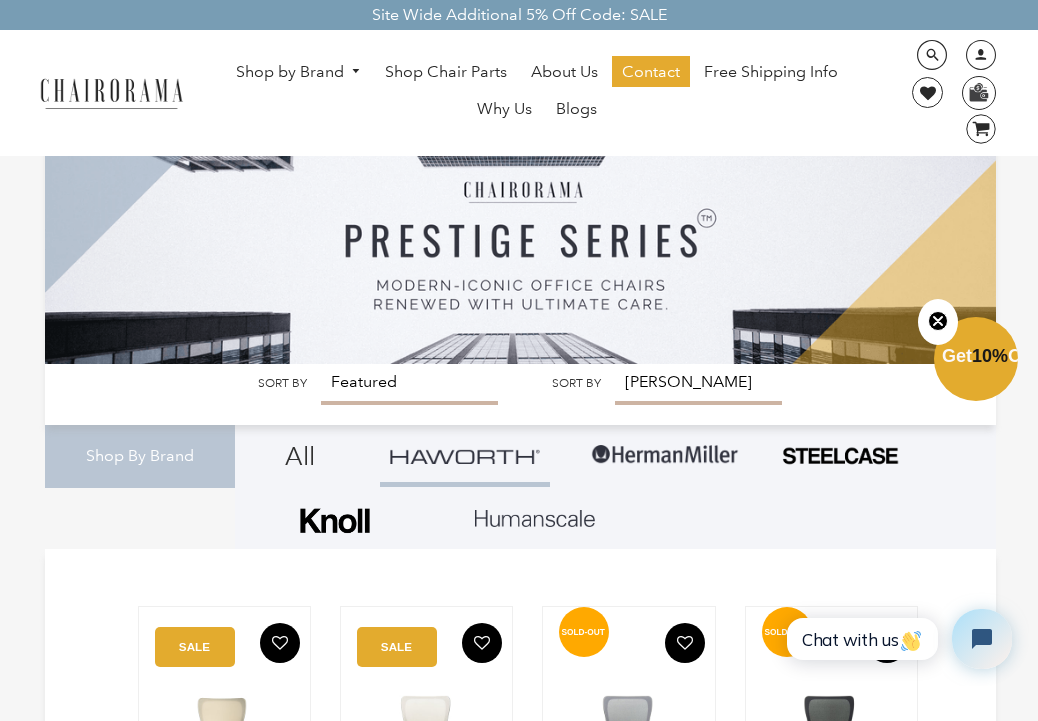click at bounding box center [665, 455] 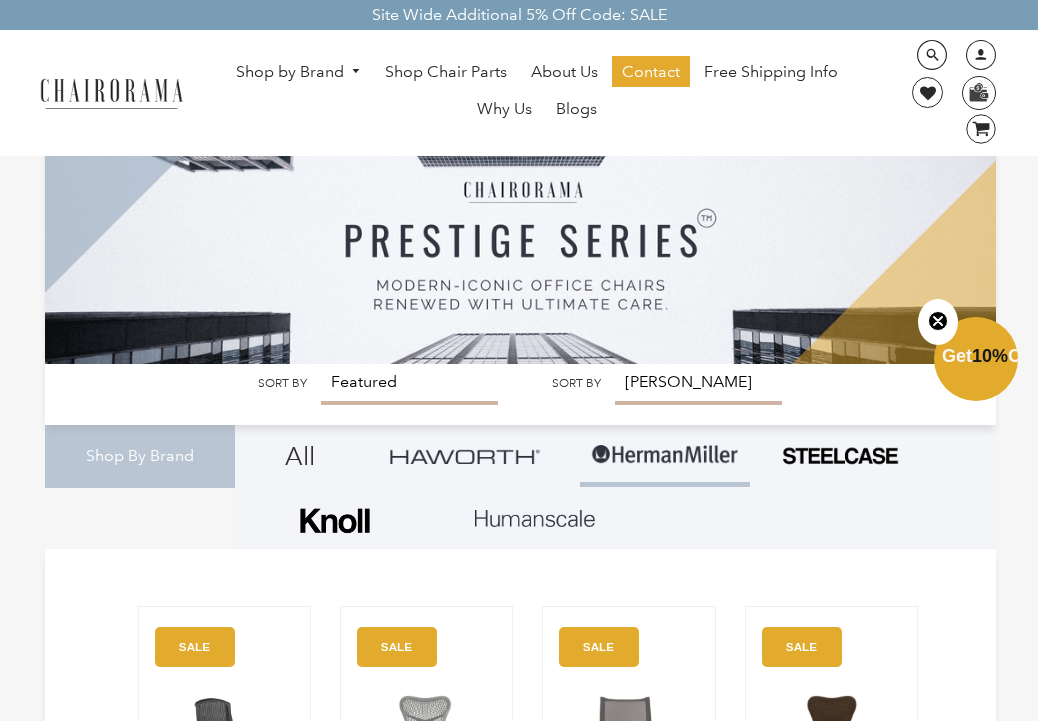 scroll, scrollTop: 0, scrollLeft: 0, axis: both 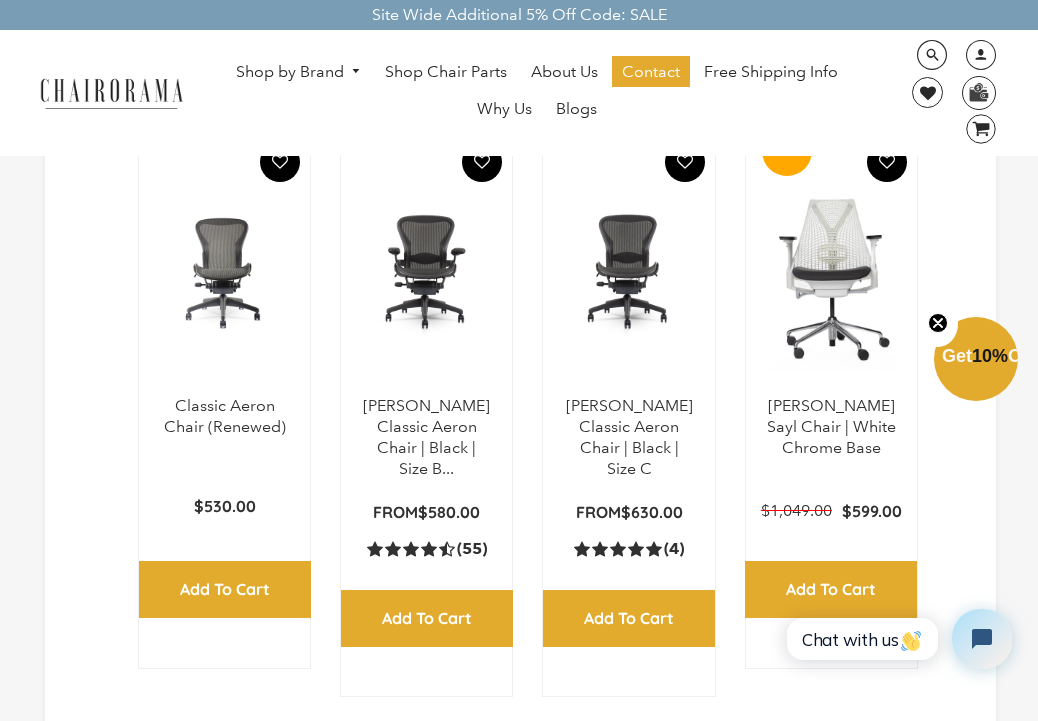 click at bounding box center (628, 271) 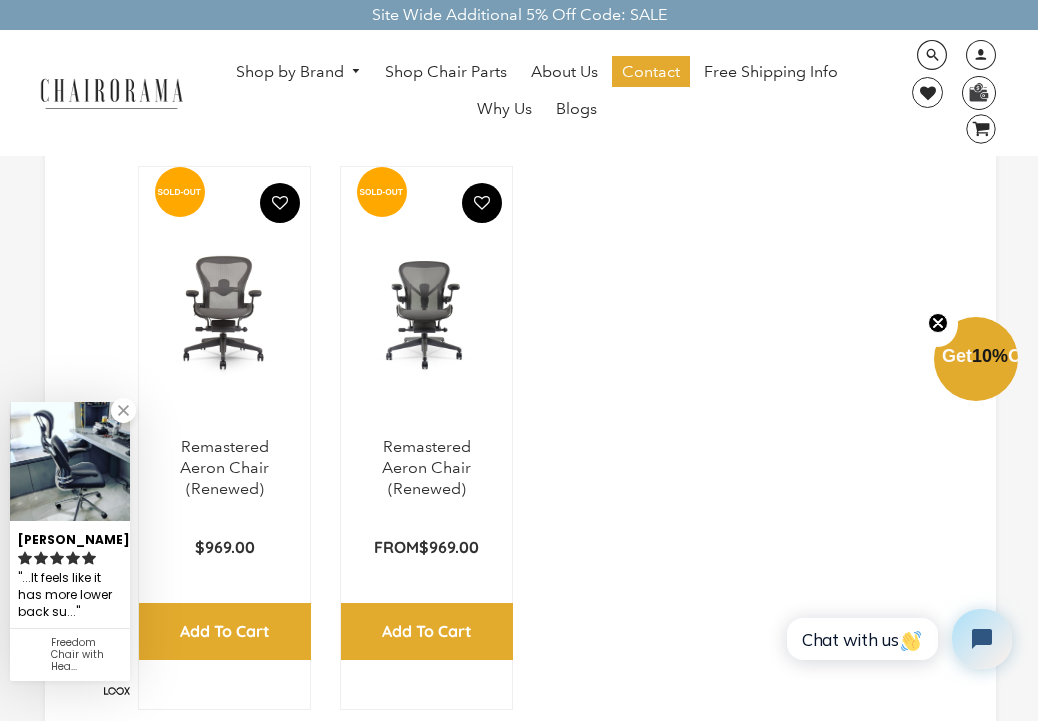 scroll, scrollTop: 2879, scrollLeft: 0, axis: vertical 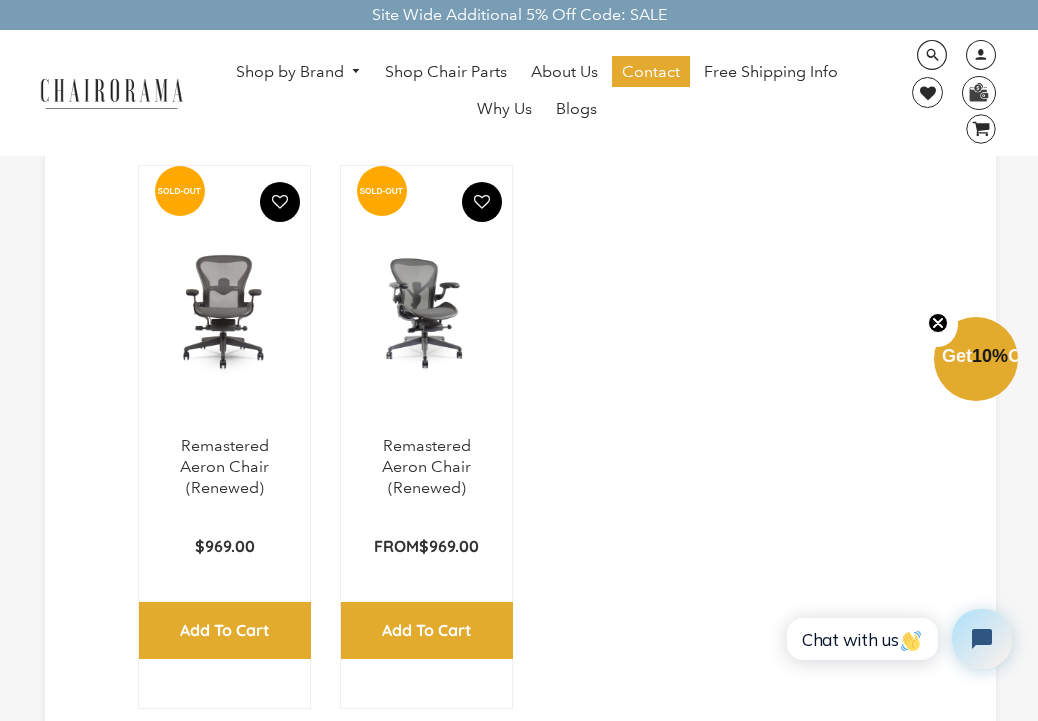 click at bounding box center [426, 311] 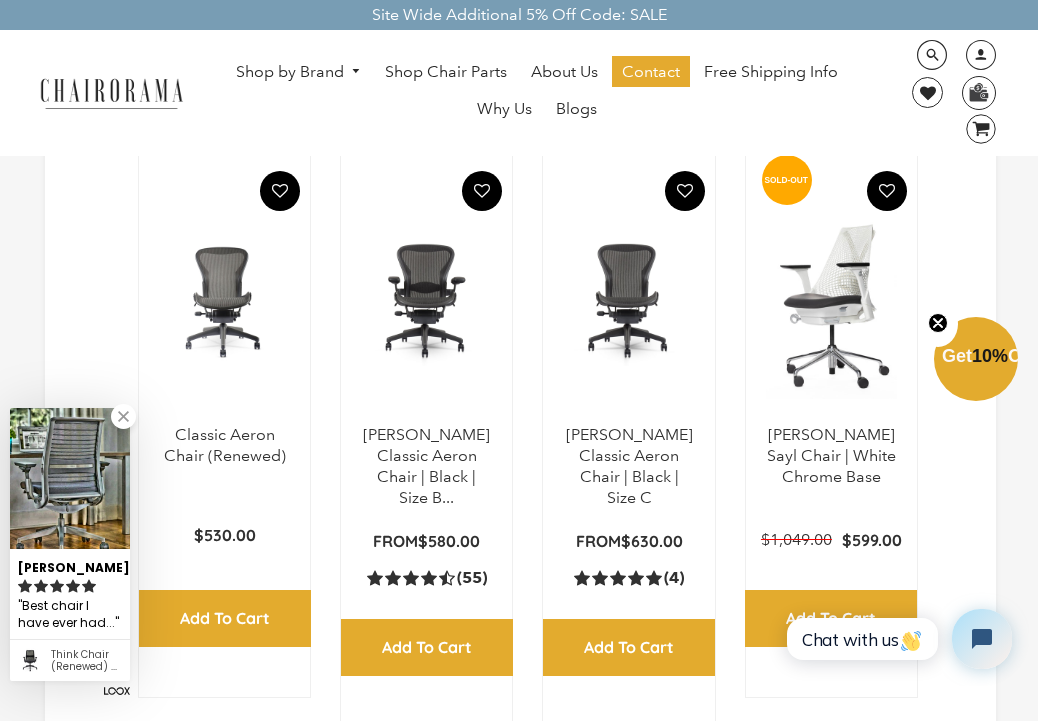 scroll, scrollTop: 1080, scrollLeft: 0, axis: vertical 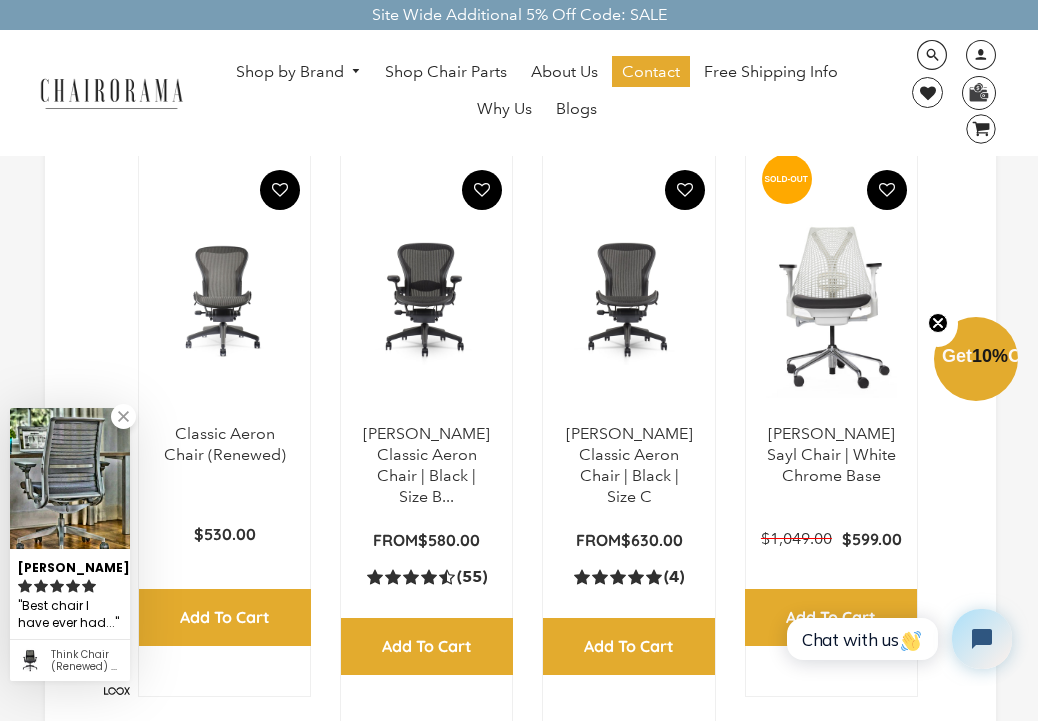click at bounding box center (426, 299) 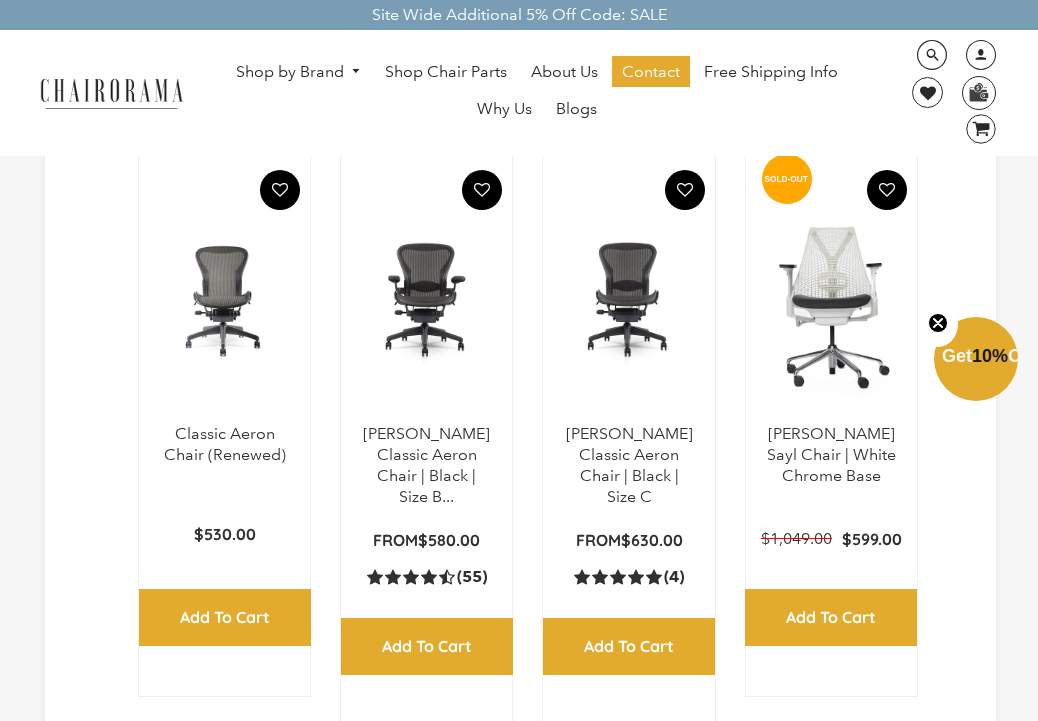 click at bounding box center (628, 299) 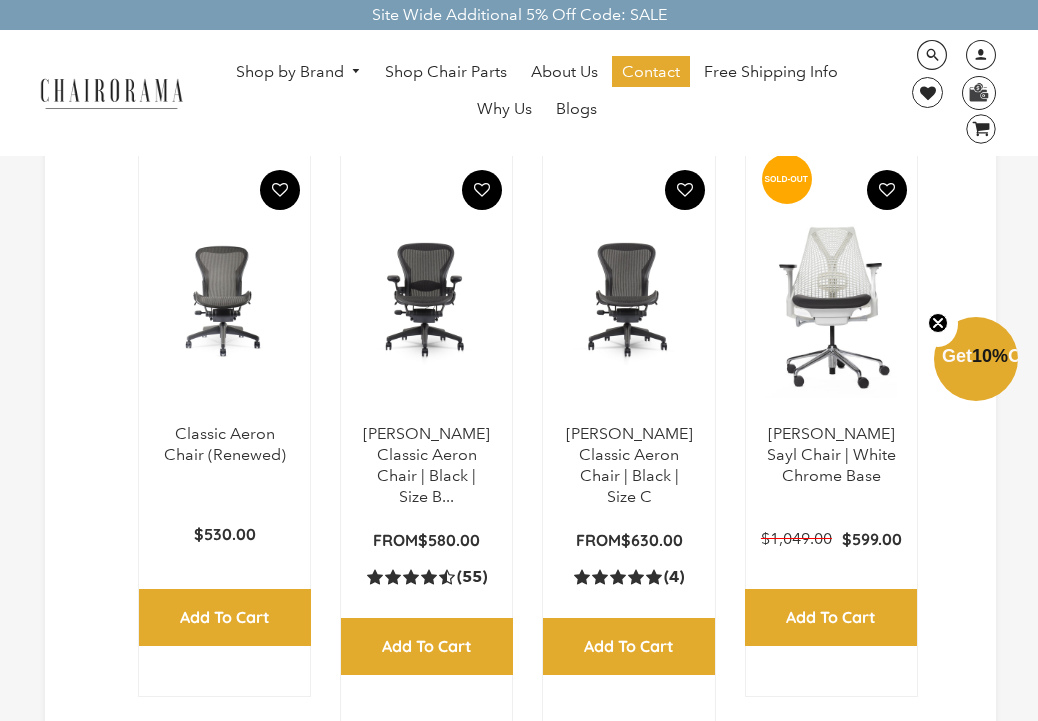 click at bounding box center [426, 299] 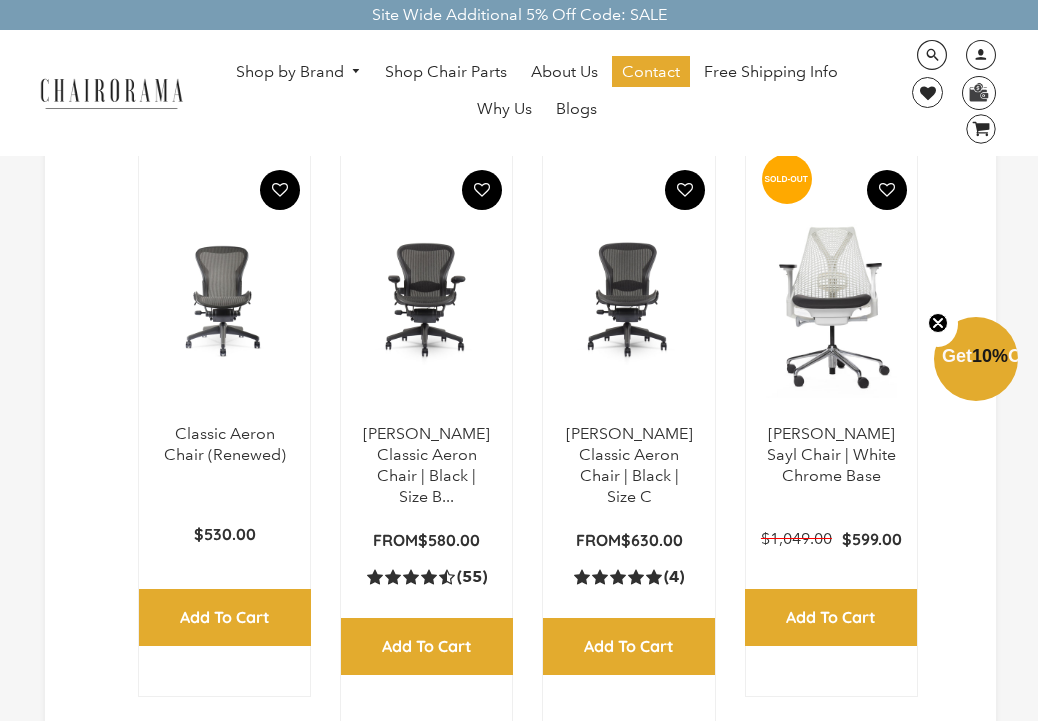 click at bounding box center [628, 299] 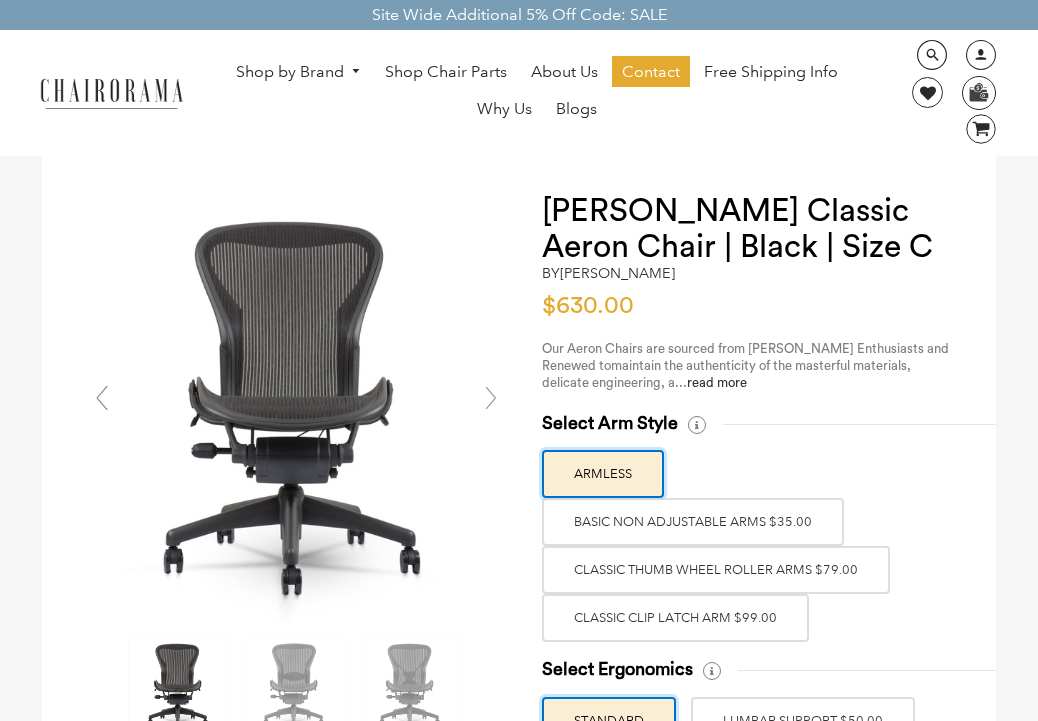 scroll, scrollTop: 0, scrollLeft: 0, axis: both 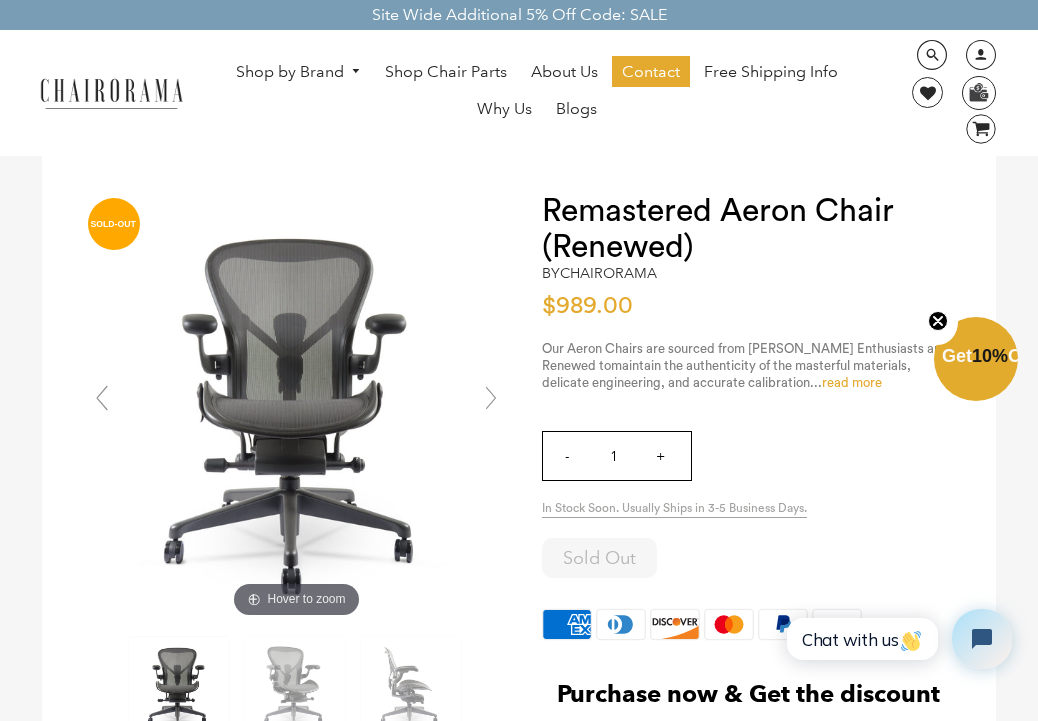 click on "read more" at bounding box center (852, 382) 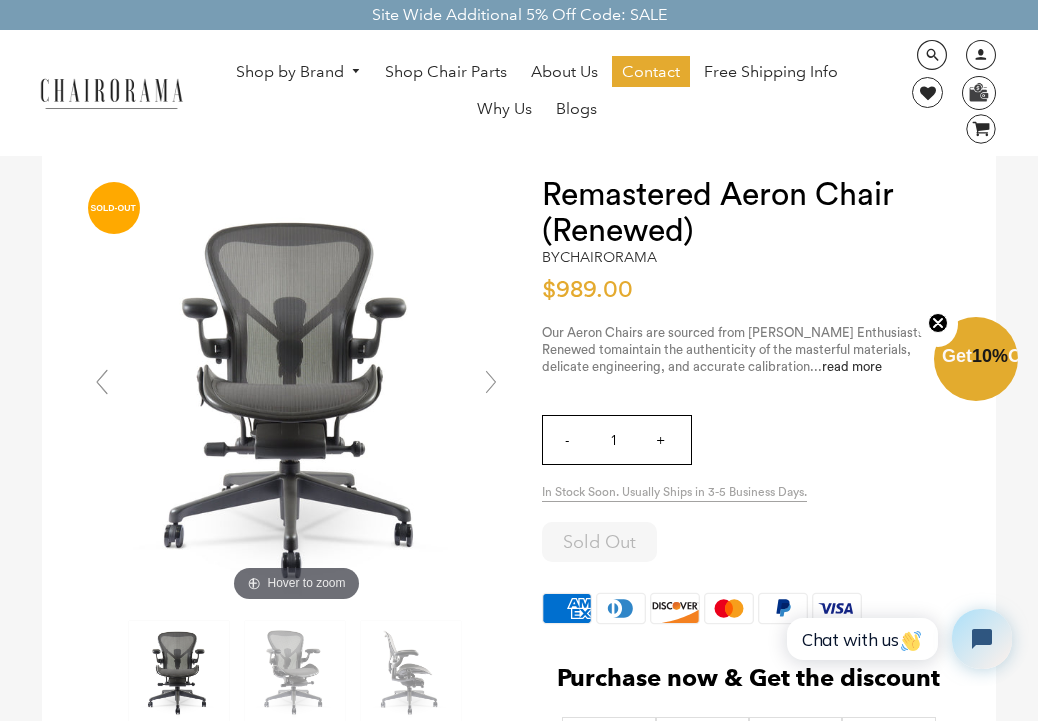 scroll, scrollTop: 5, scrollLeft: 0, axis: vertical 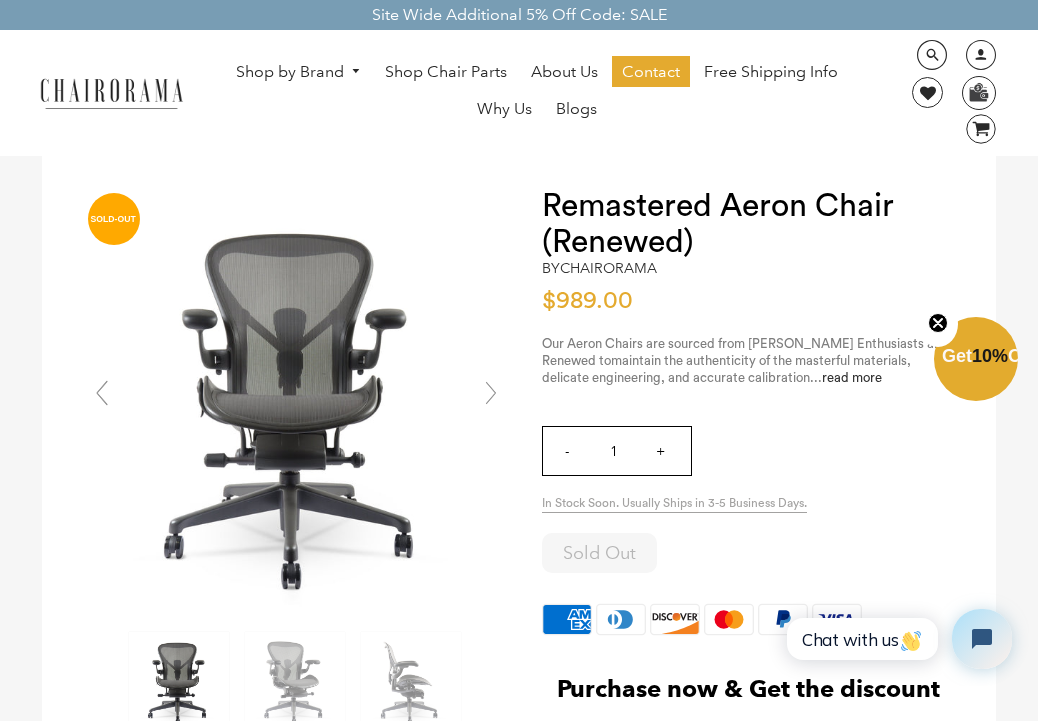 click at bounding box center [491, 393] 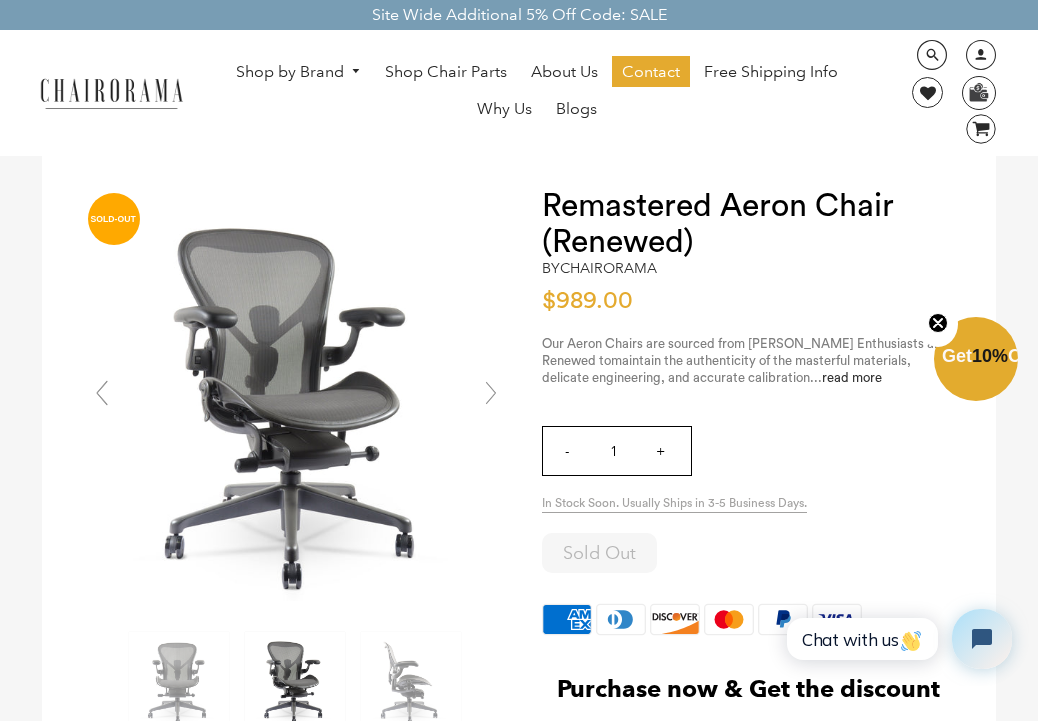 click at bounding box center (491, 393) 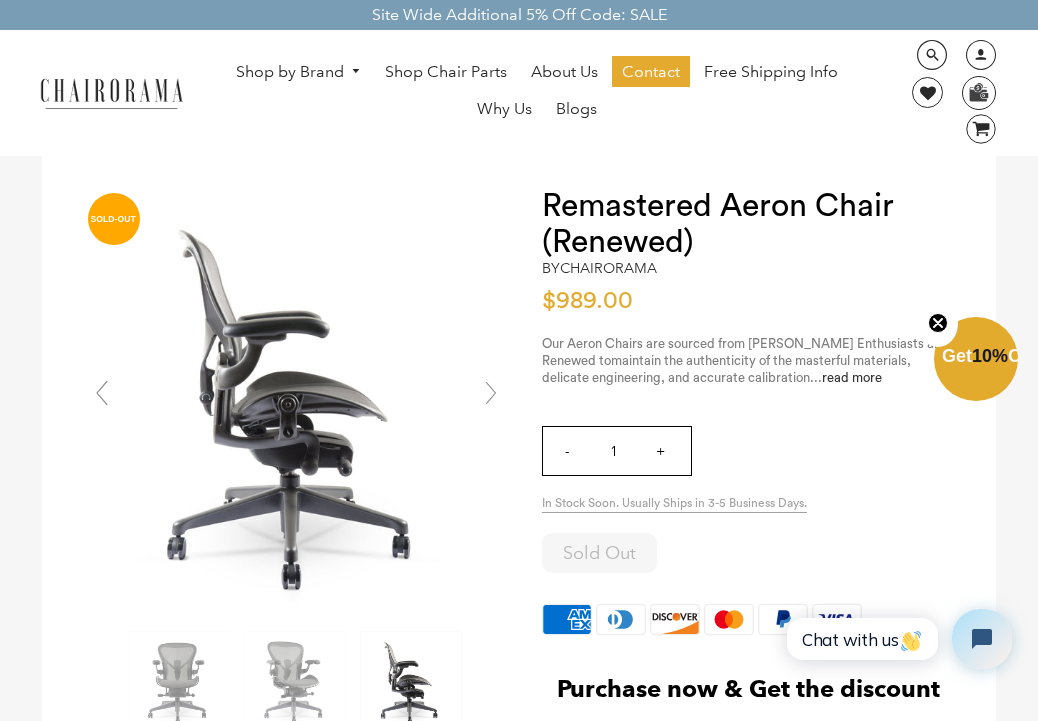 click at bounding box center (491, 393) 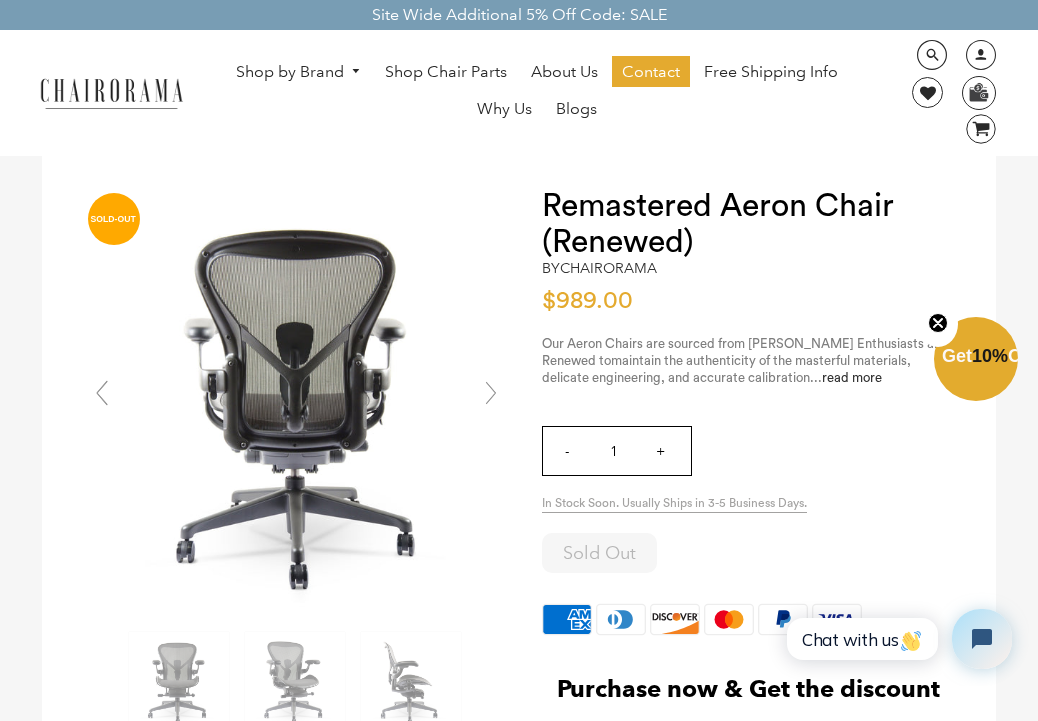 click at bounding box center [491, 393] 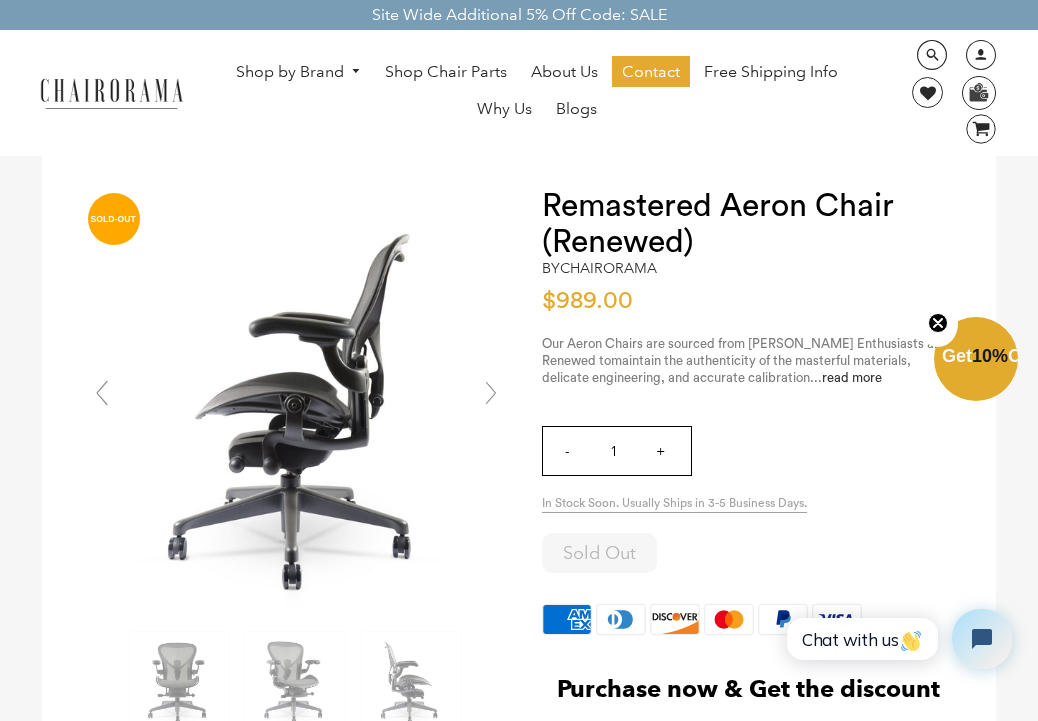 click at bounding box center (491, 393) 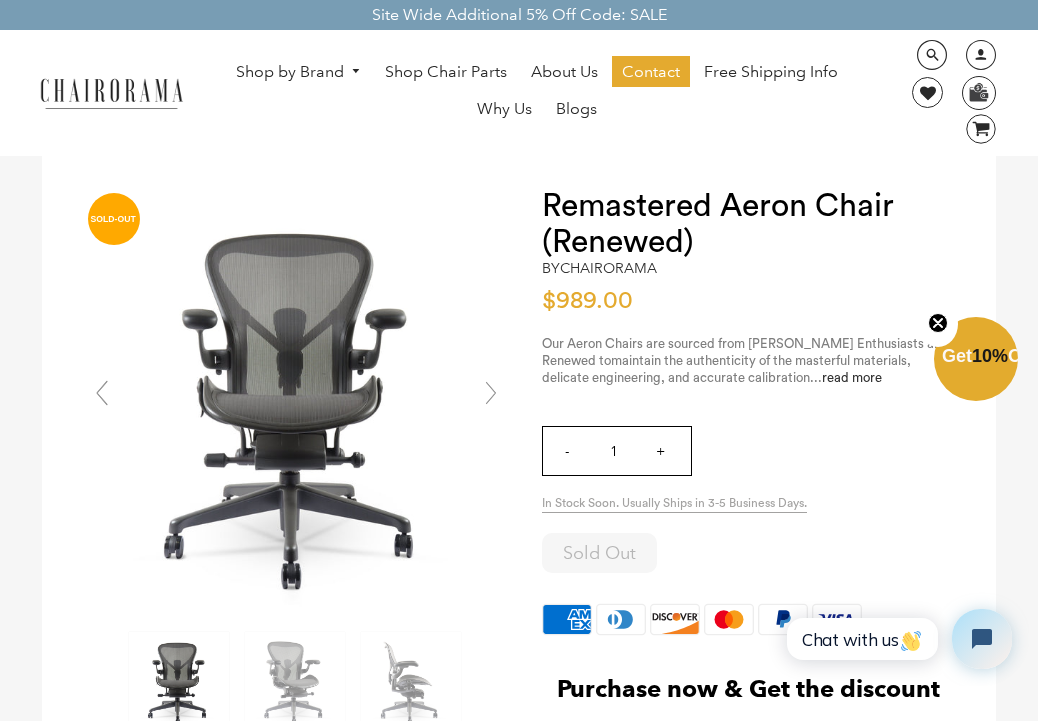 click at bounding box center [491, 393] 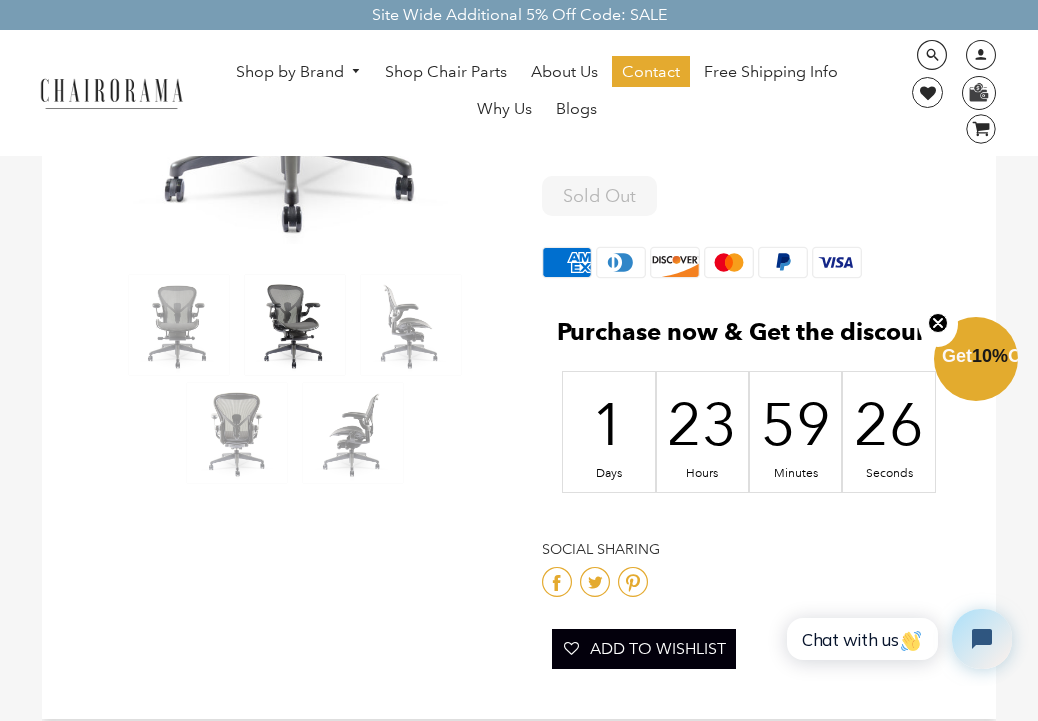scroll, scrollTop: 478, scrollLeft: 0, axis: vertical 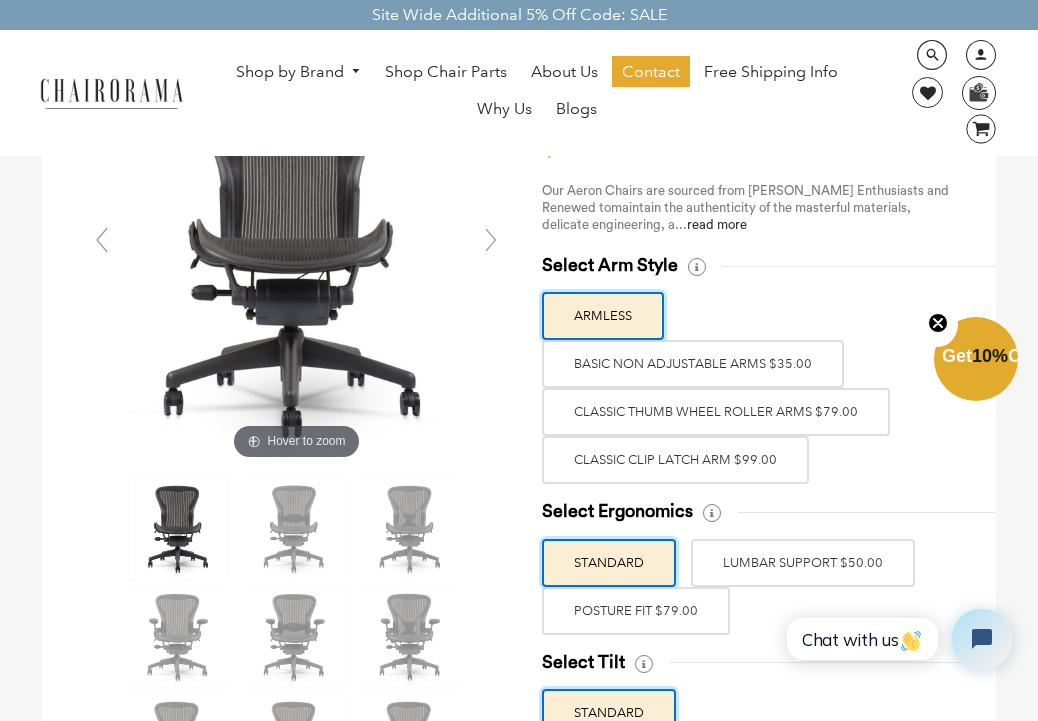click on "Classic Thumb Wheel Roller Arms $79.00" at bounding box center (716, 412) 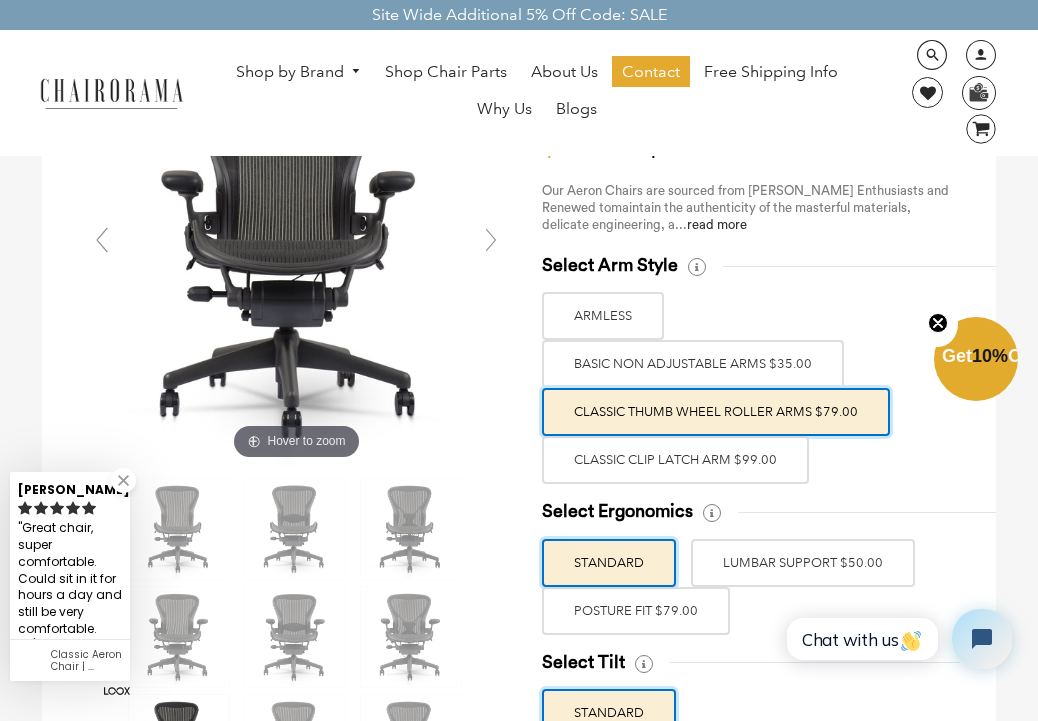 click on "Classic Thumb Wheel Roller Arms $79.00" at bounding box center [716, 412] 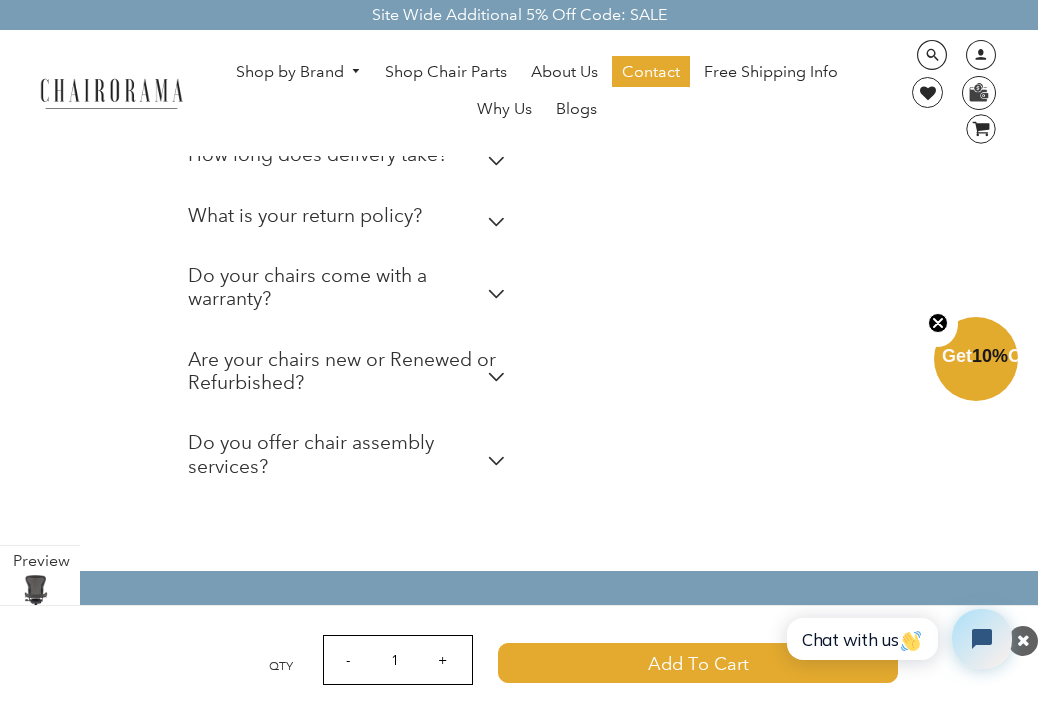 scroll, scrollTop: 7890, scrollLeft: 0, axis: vertical 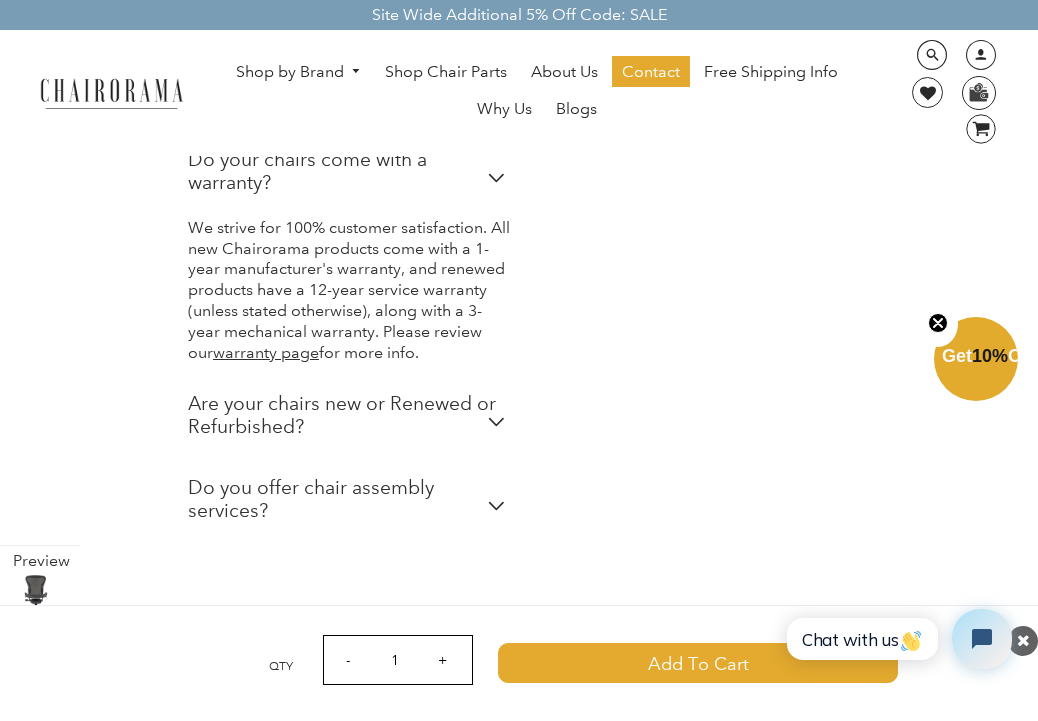 click on "Are your chairs new or Renewed or Refurbished?" at bounding box center [350, 415] 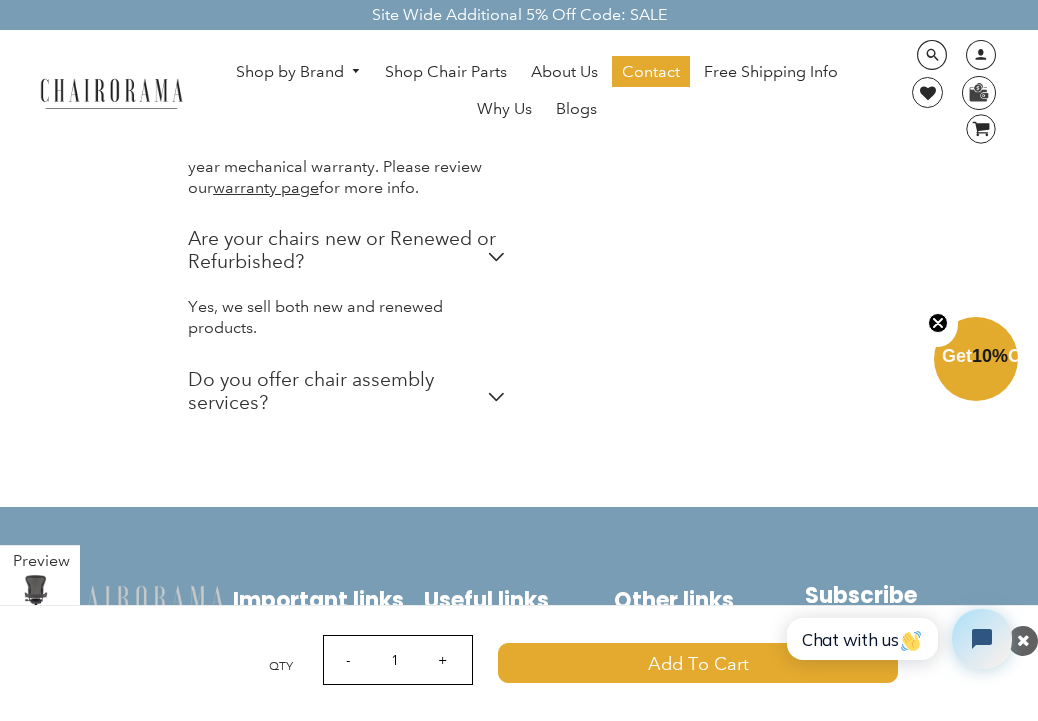 scroll, scrollTop: 8171, scrollLeft: 0, axis: vertical 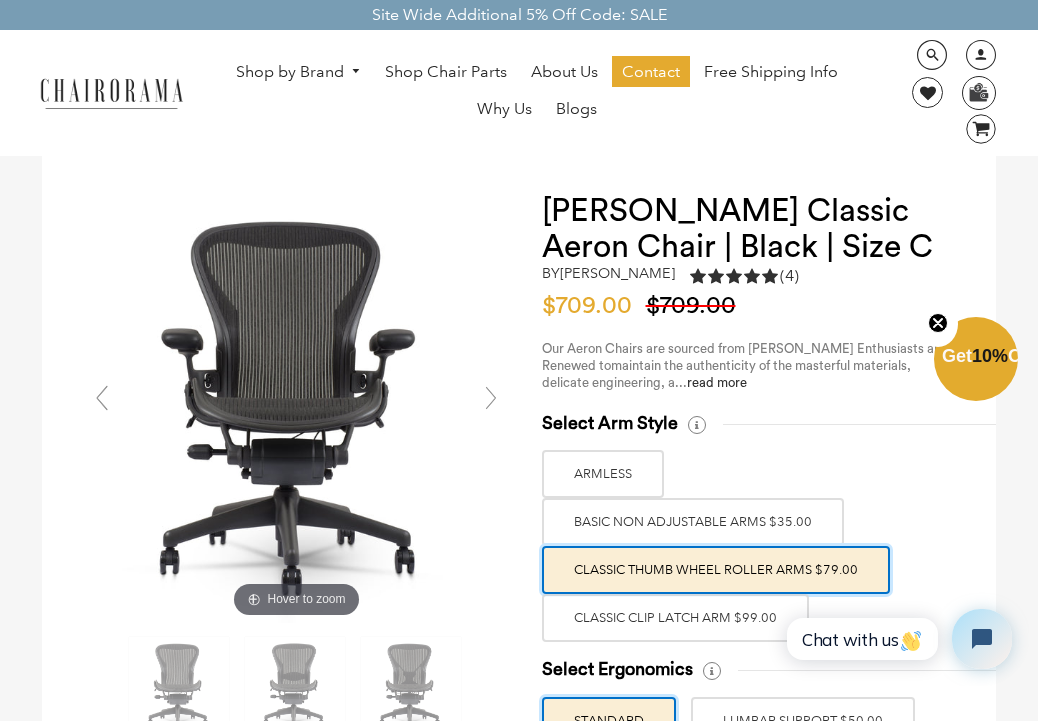 click 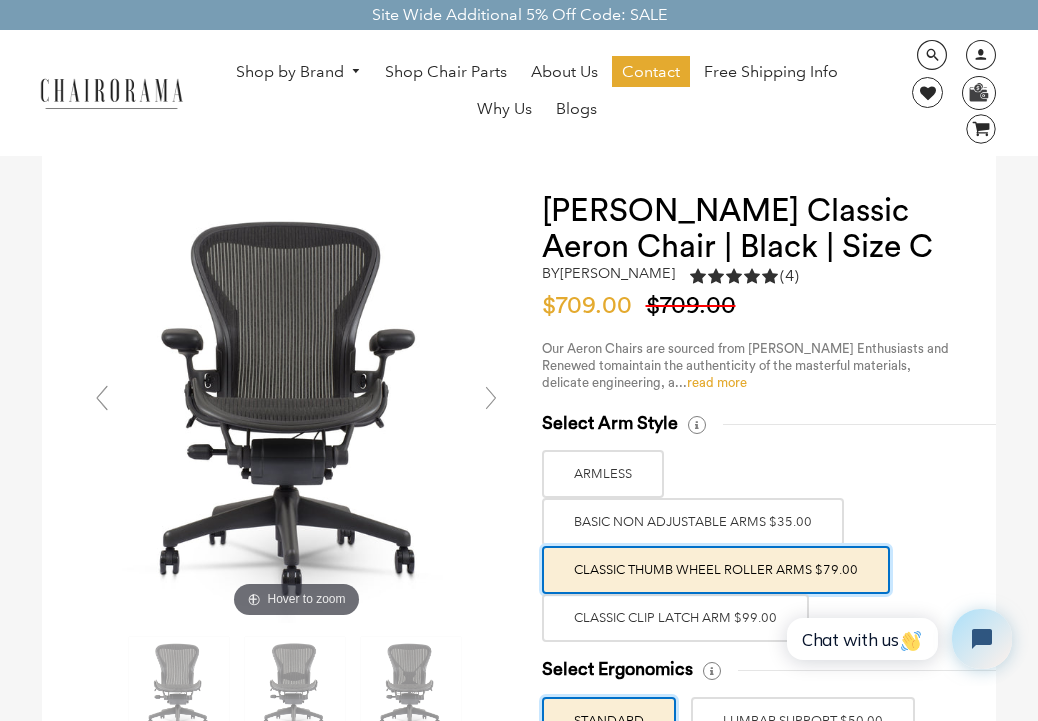 click on "read more" at bounding box center (717, 382) 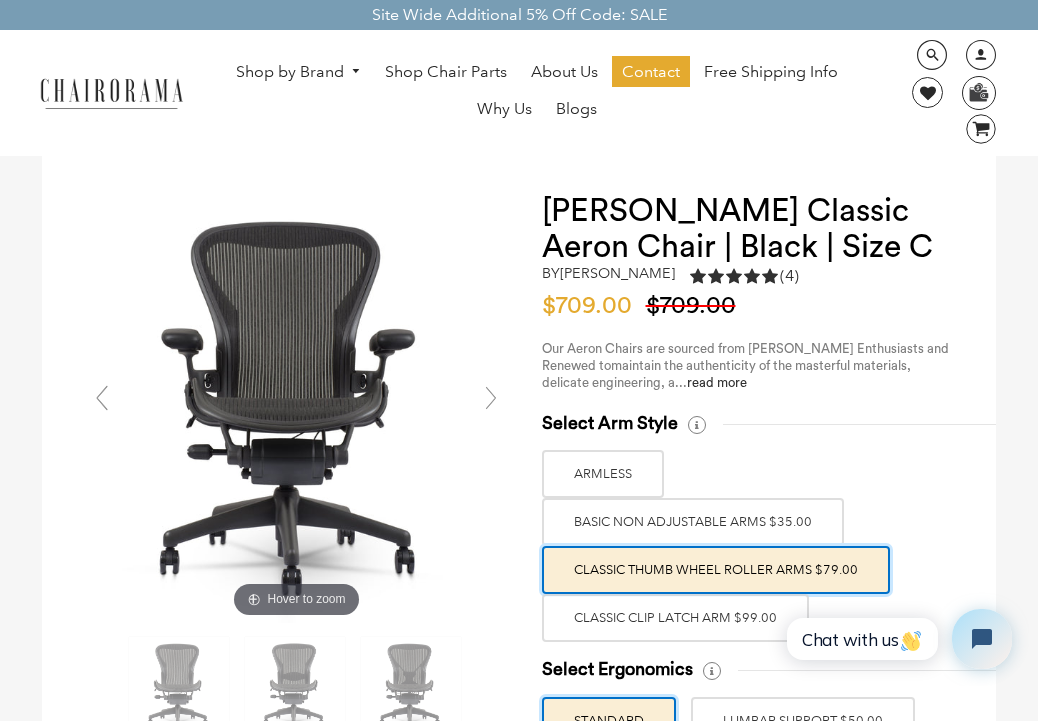 scroll, scrollTop: 0, scrollLeft: 0, axis: both 